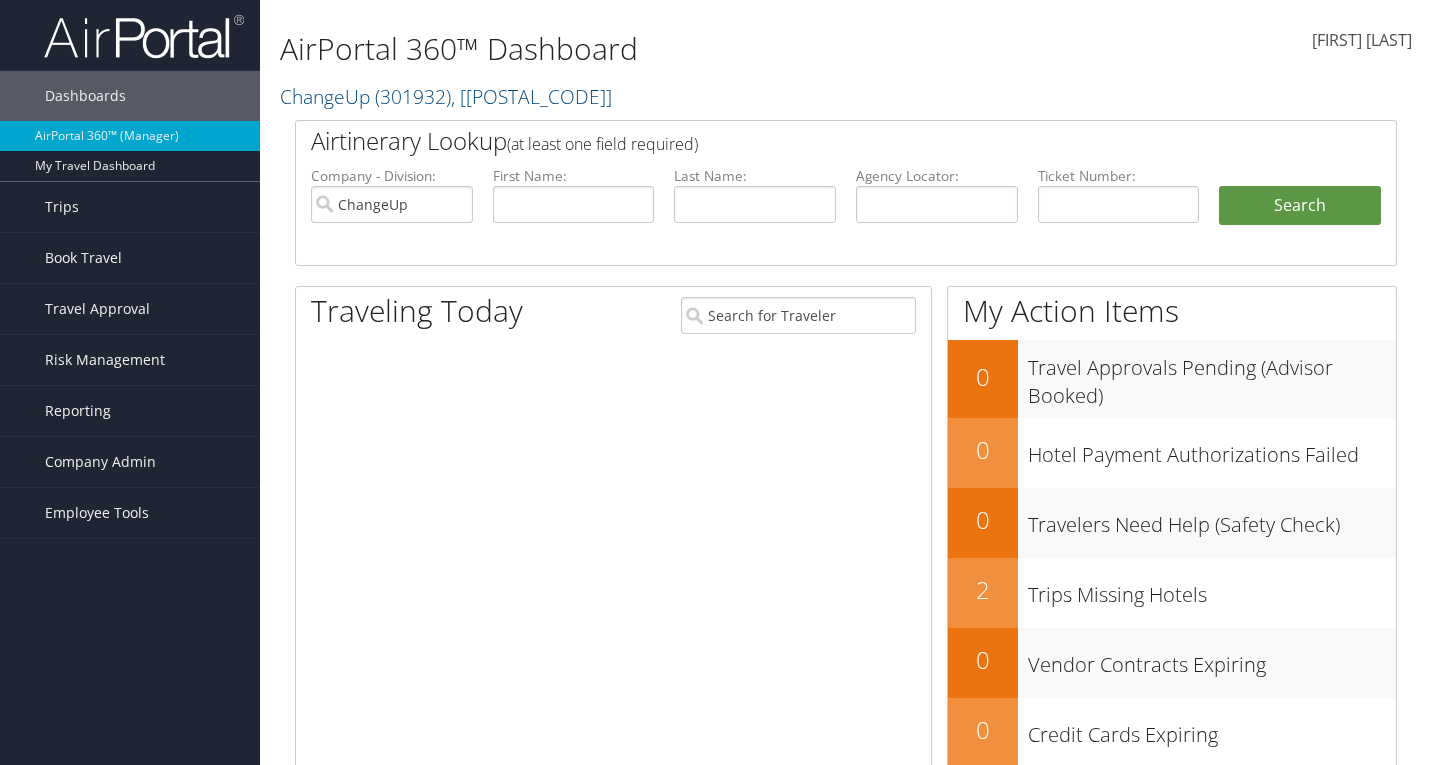 scroll, scrollTop: 0, scrollLeft: 0, axis: both 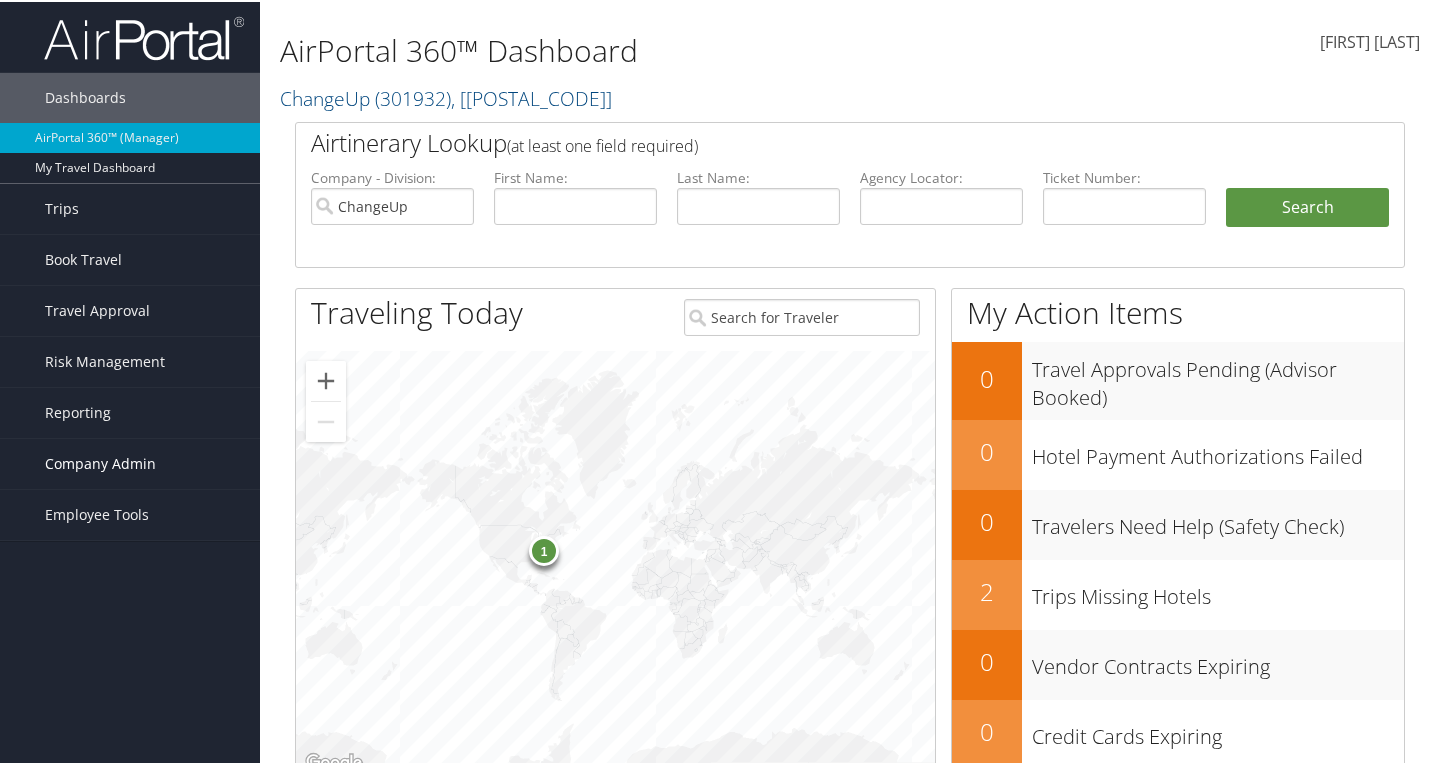 click on "Company Admin" at bounding box center (100, 462) 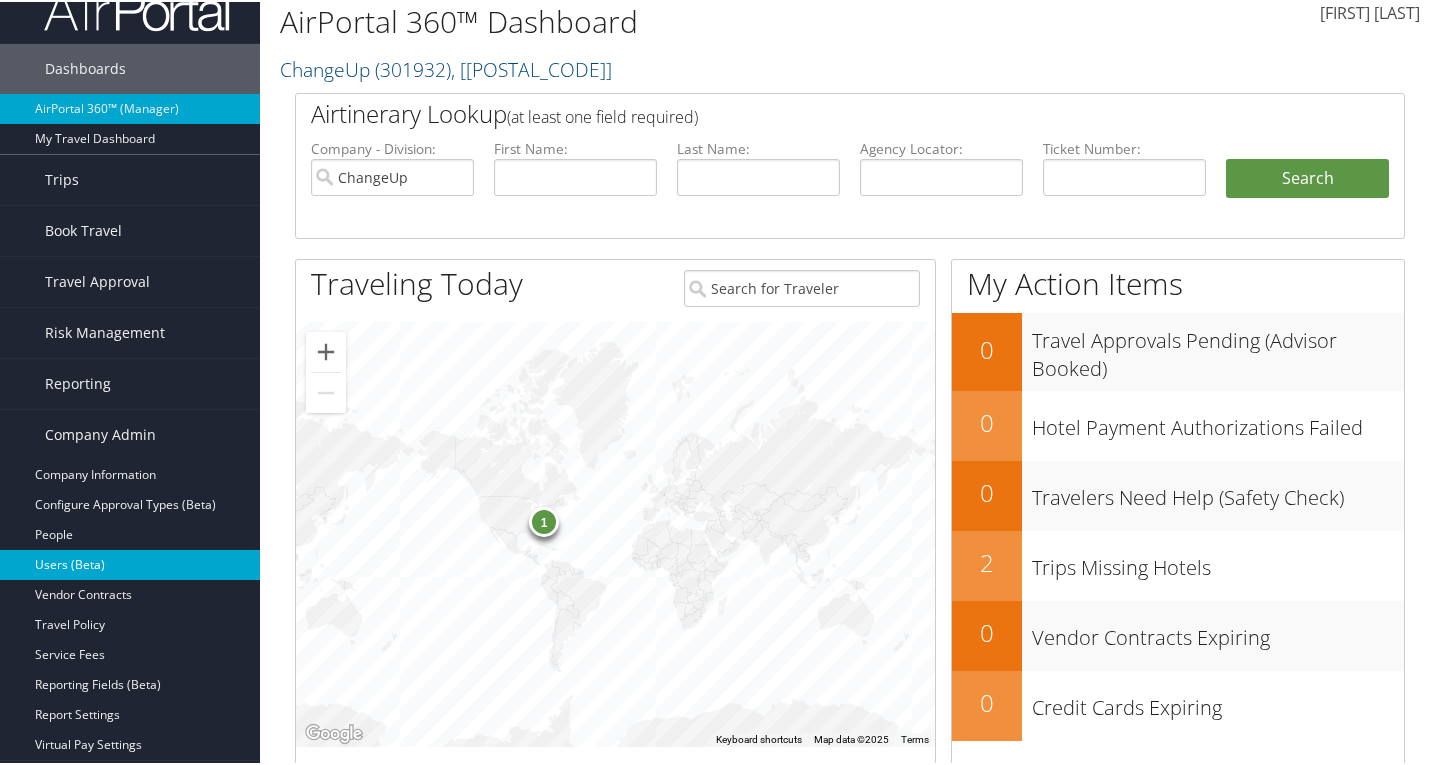 scroll, scrollTop: 100, scrollLeft: 0, axis: vertical 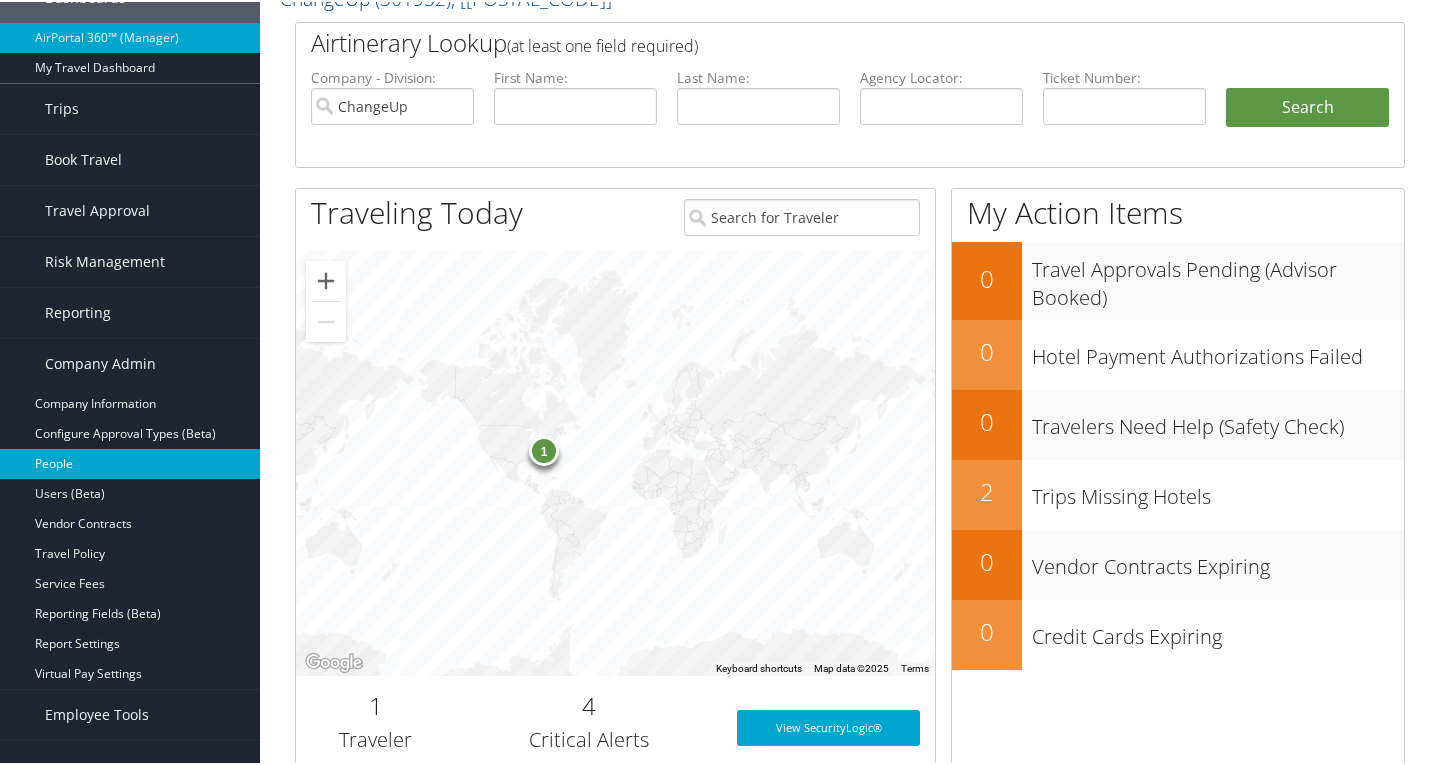 click on "[FIRST_NAME]" at bounding box center [130, 462] 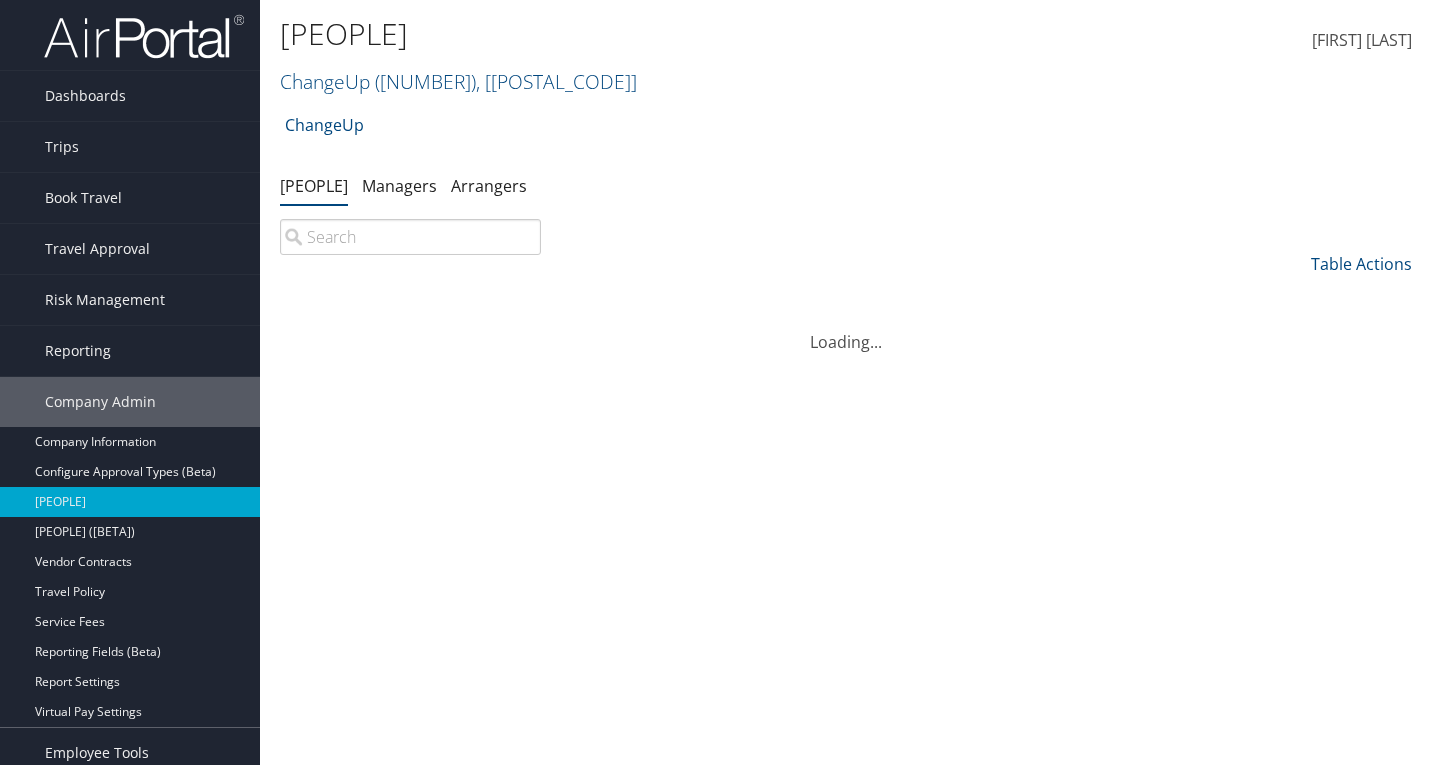 scroll, scrollTop: 0, scrollLeft: 0, axis: both 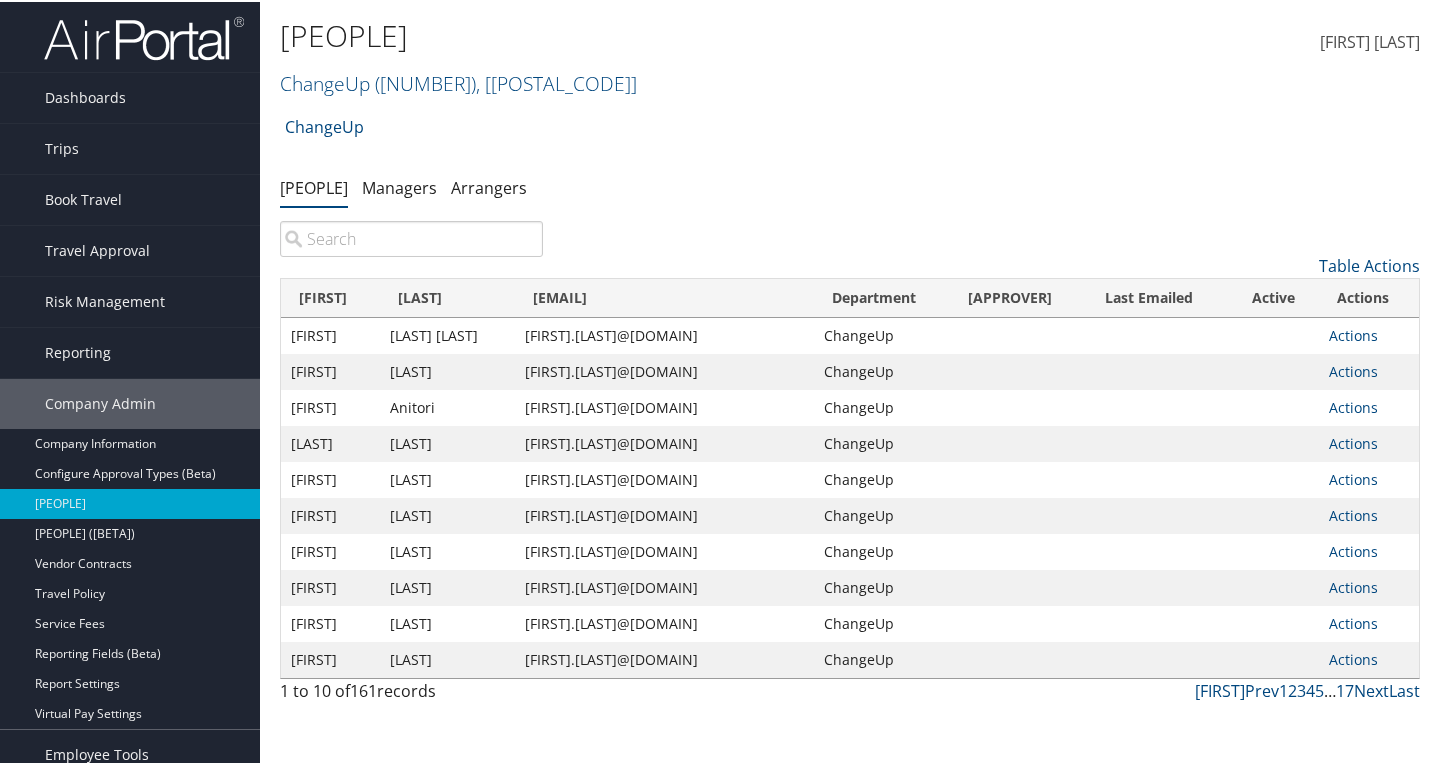 click at bounding box center (411, 237) 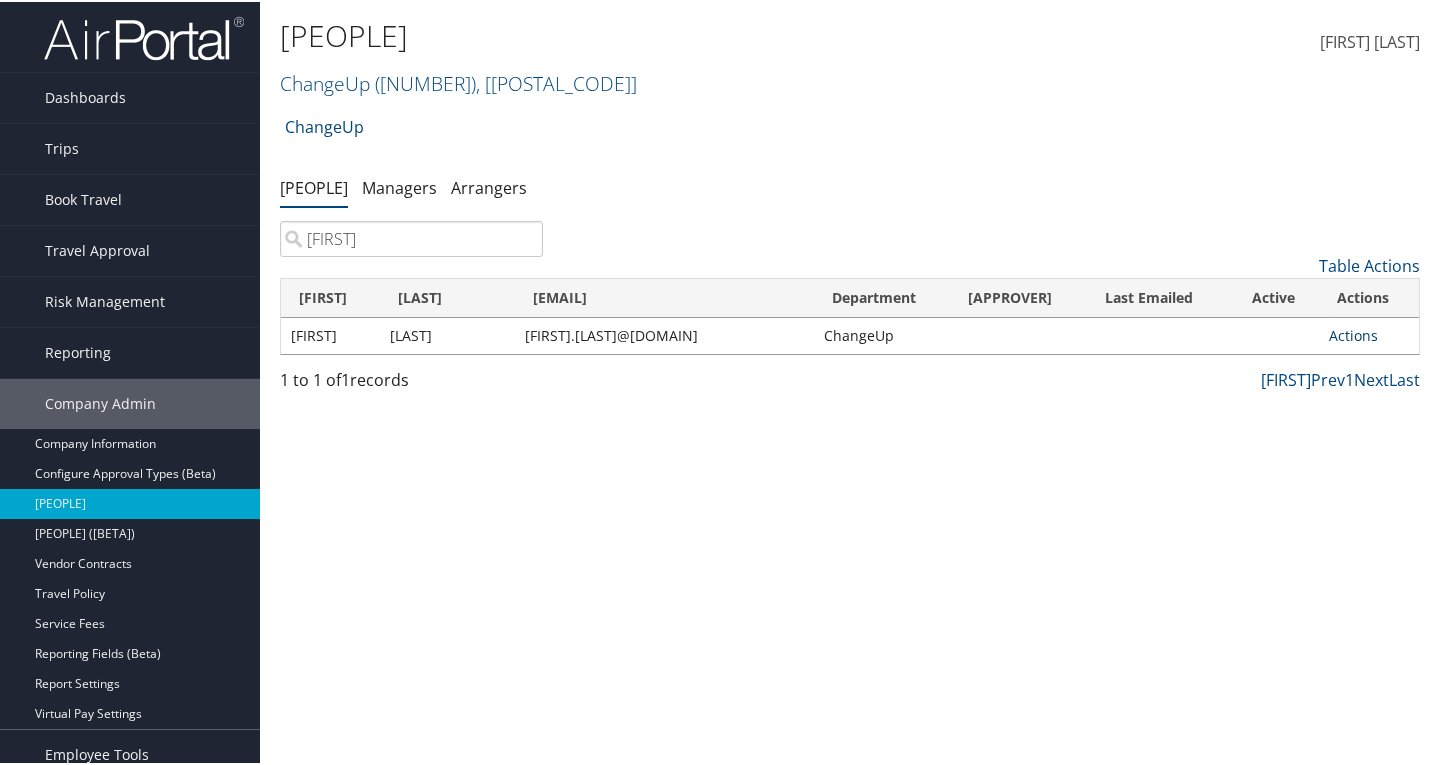 type on "[FIRST_NAME]" 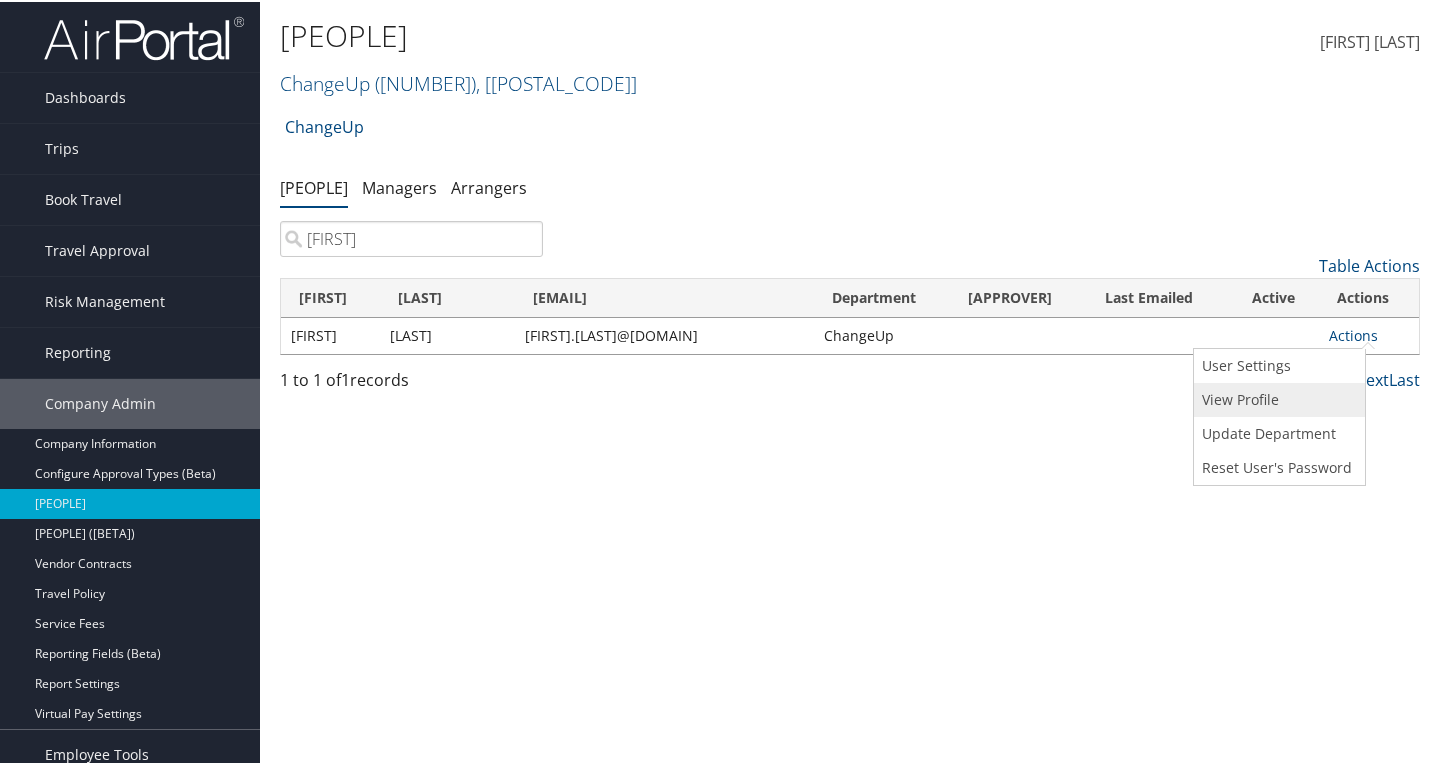 click on "View Profile" at bounding box center (1277, 398) 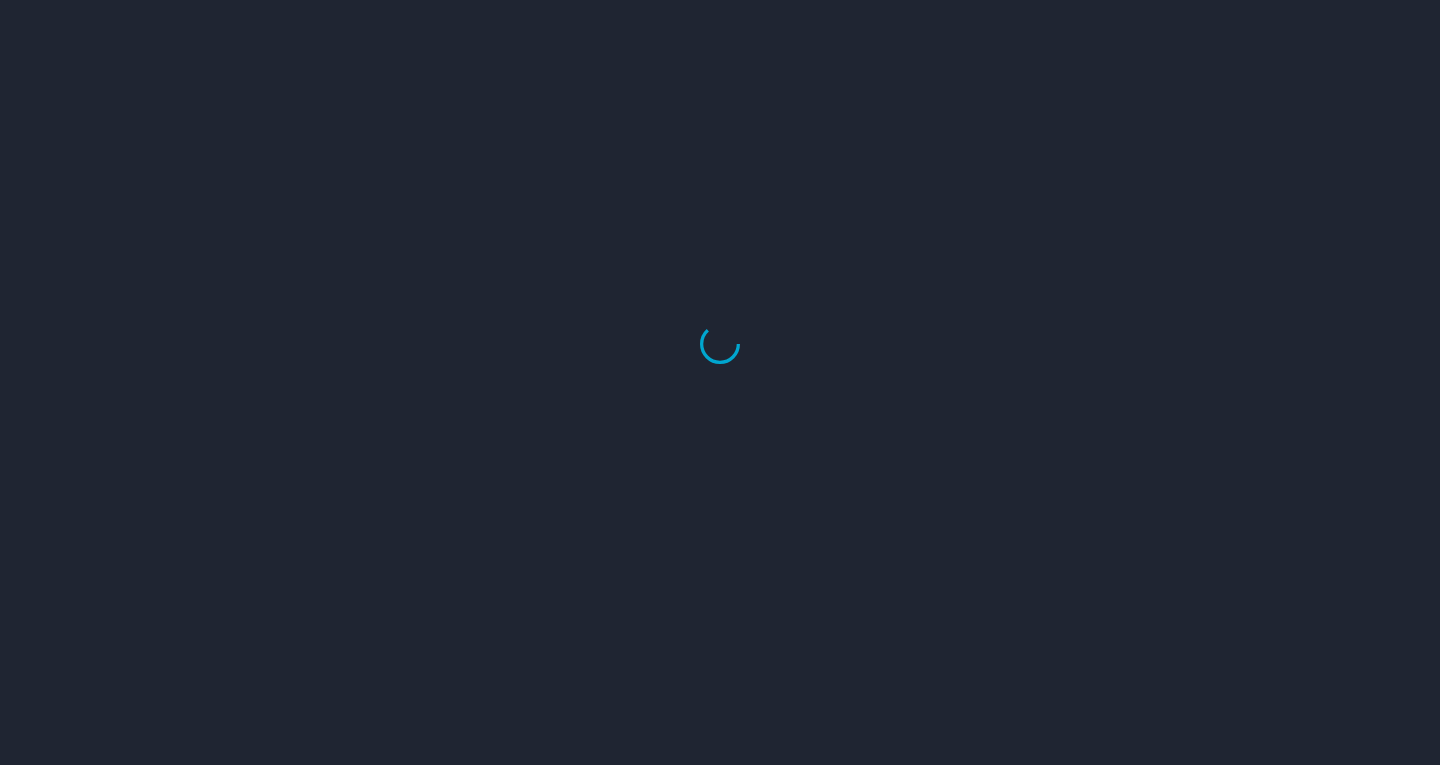 scroll, scrollTop: 0, scrollLeft: 0, axis: both 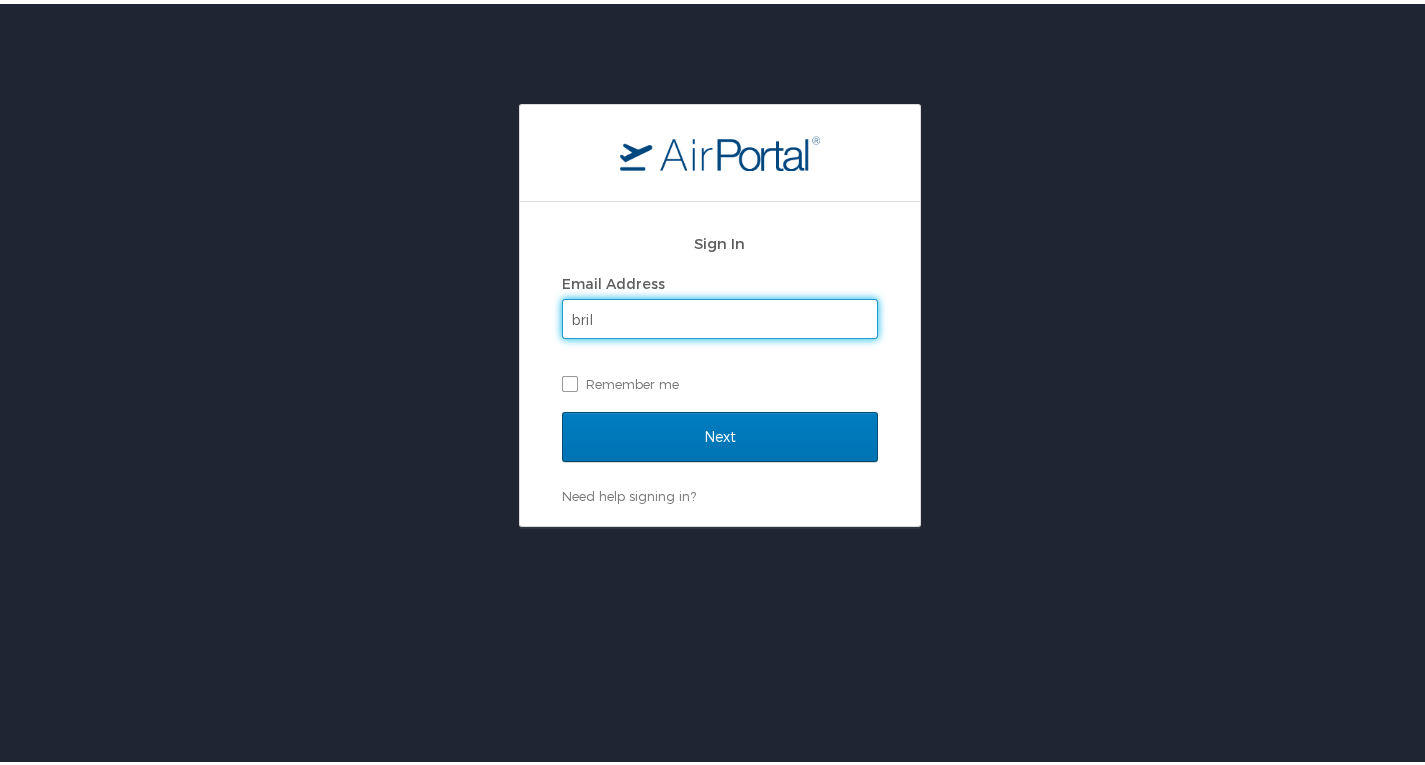 type on "briley.maksel@changeupinc.com" 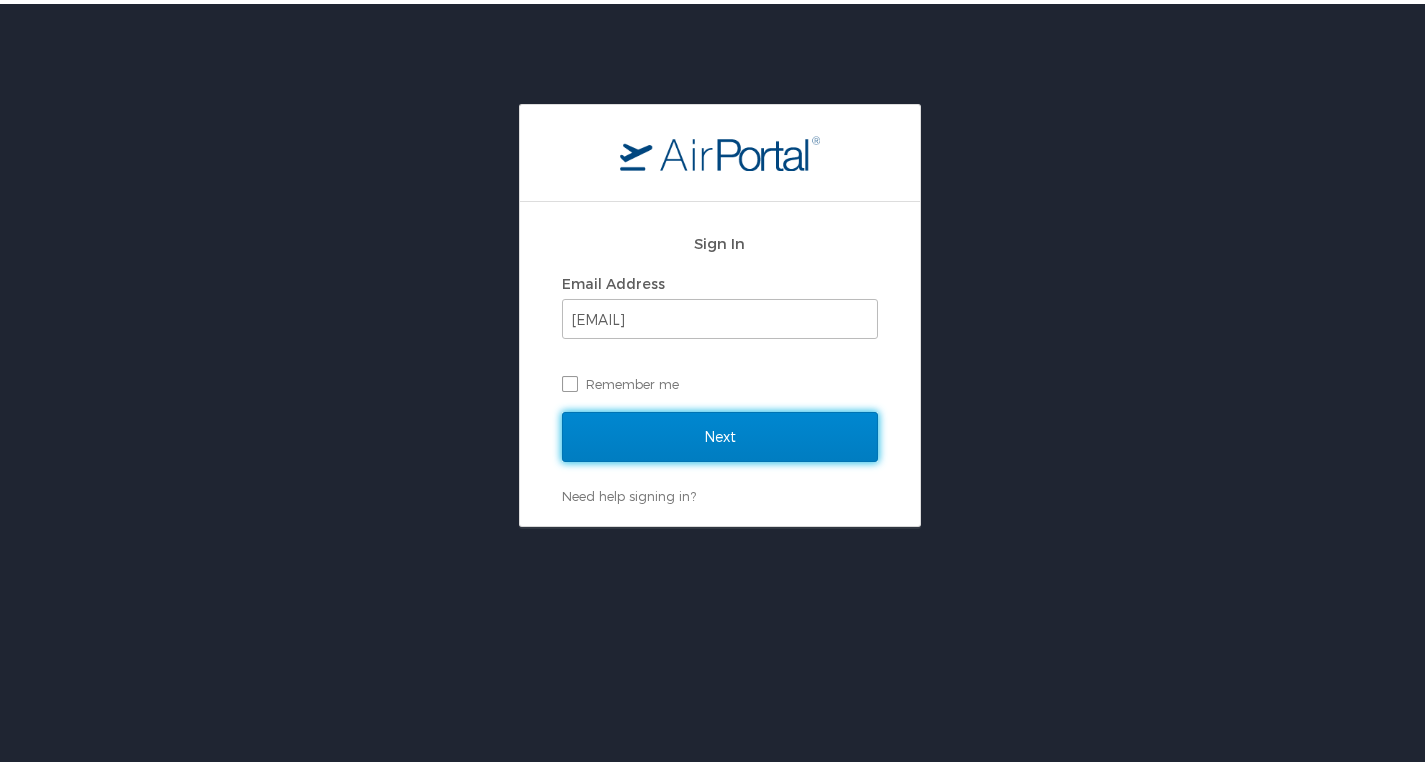 click on "Next" at bounding box center [720, 433] 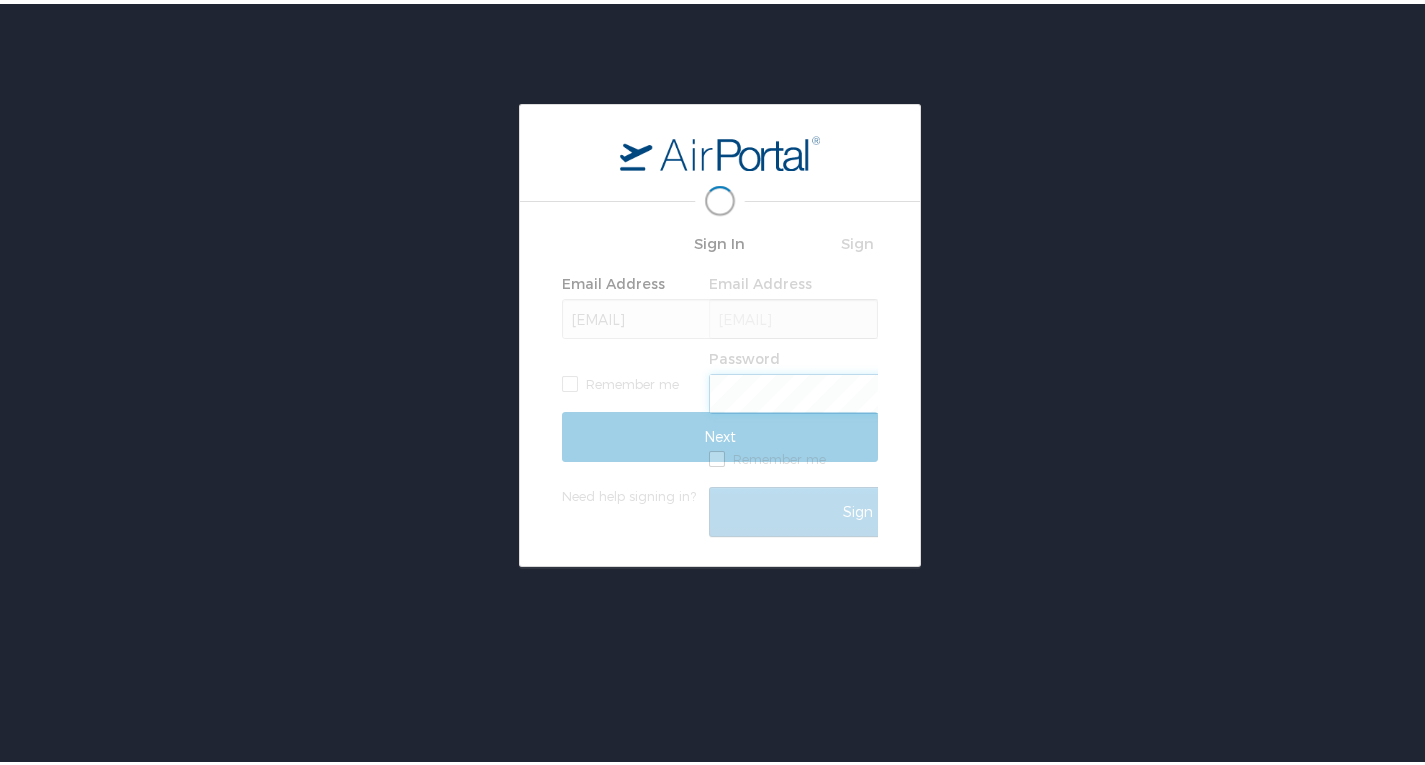 scroll, scrollTop: 0, scrollLeft: 0, axis: both 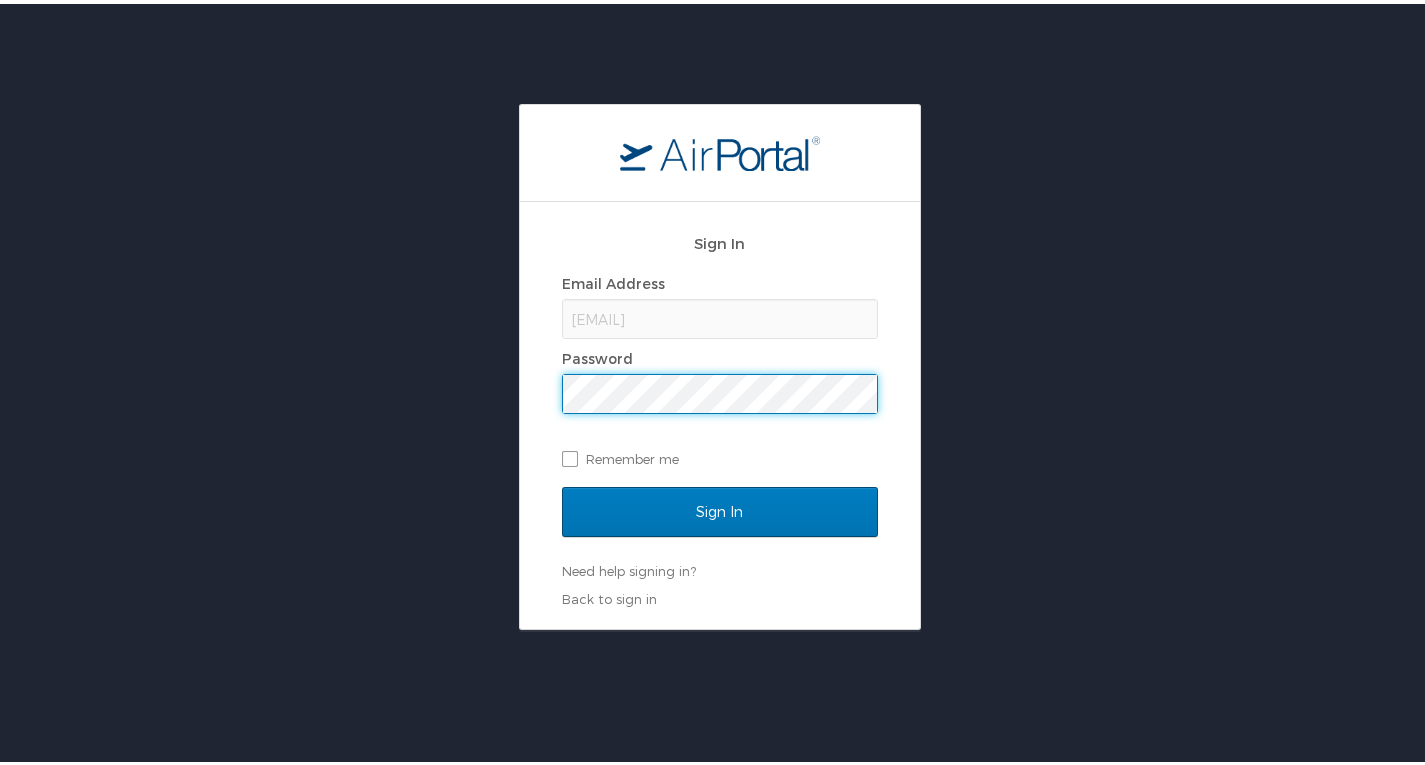 click on "Sign In" at bounding box center [720, 508] 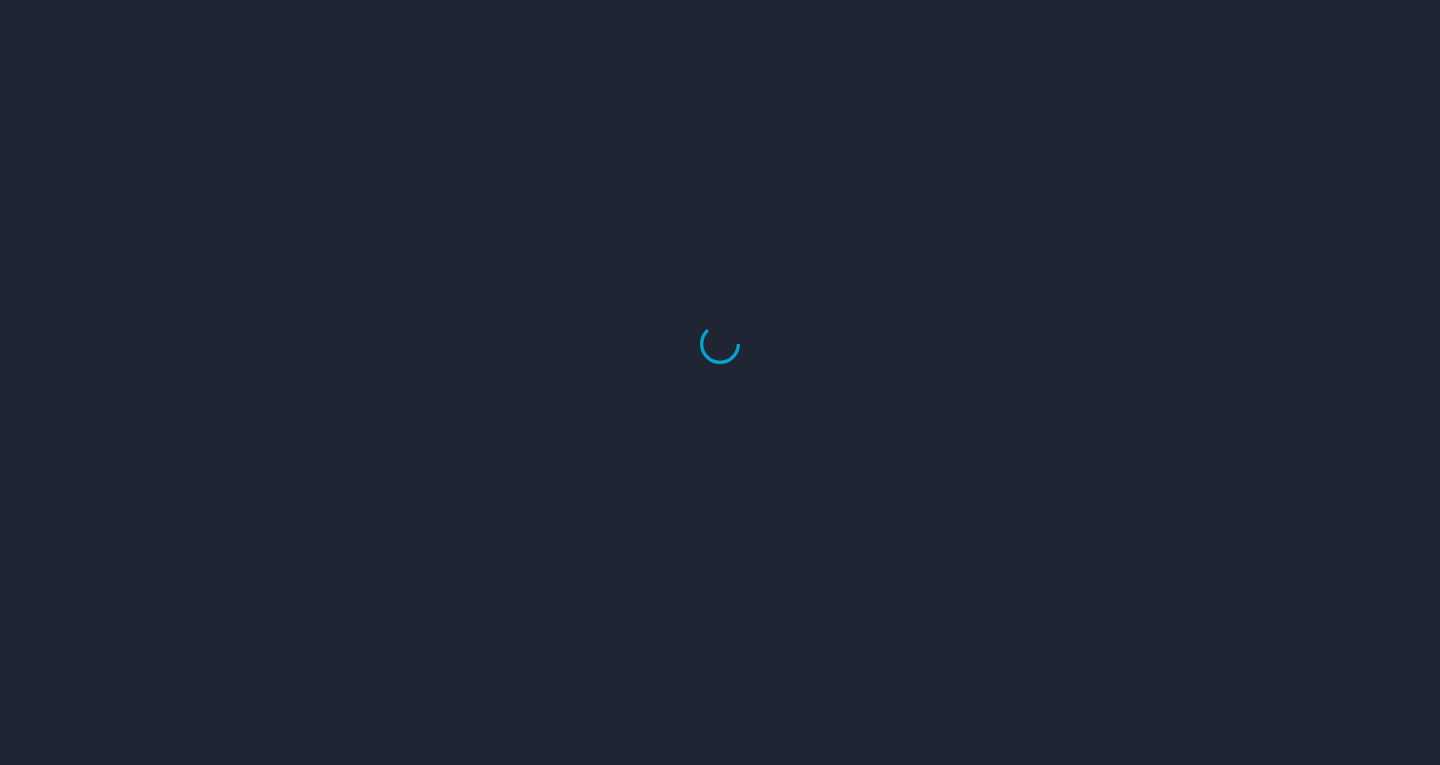 scroll, scrollTop: 0, scrollLeft: 0, axis: both 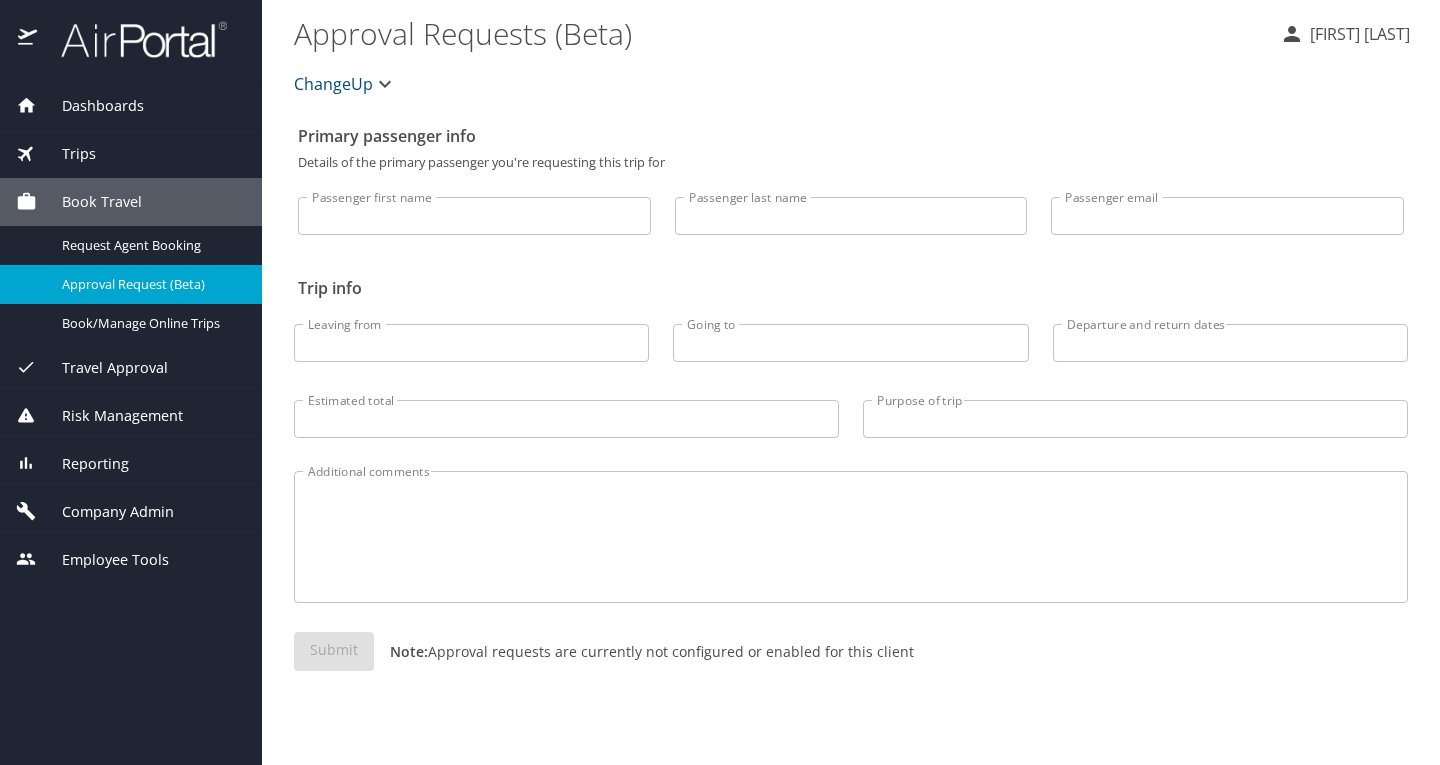 click on "Company Admin" at bounding box center (105, 512) 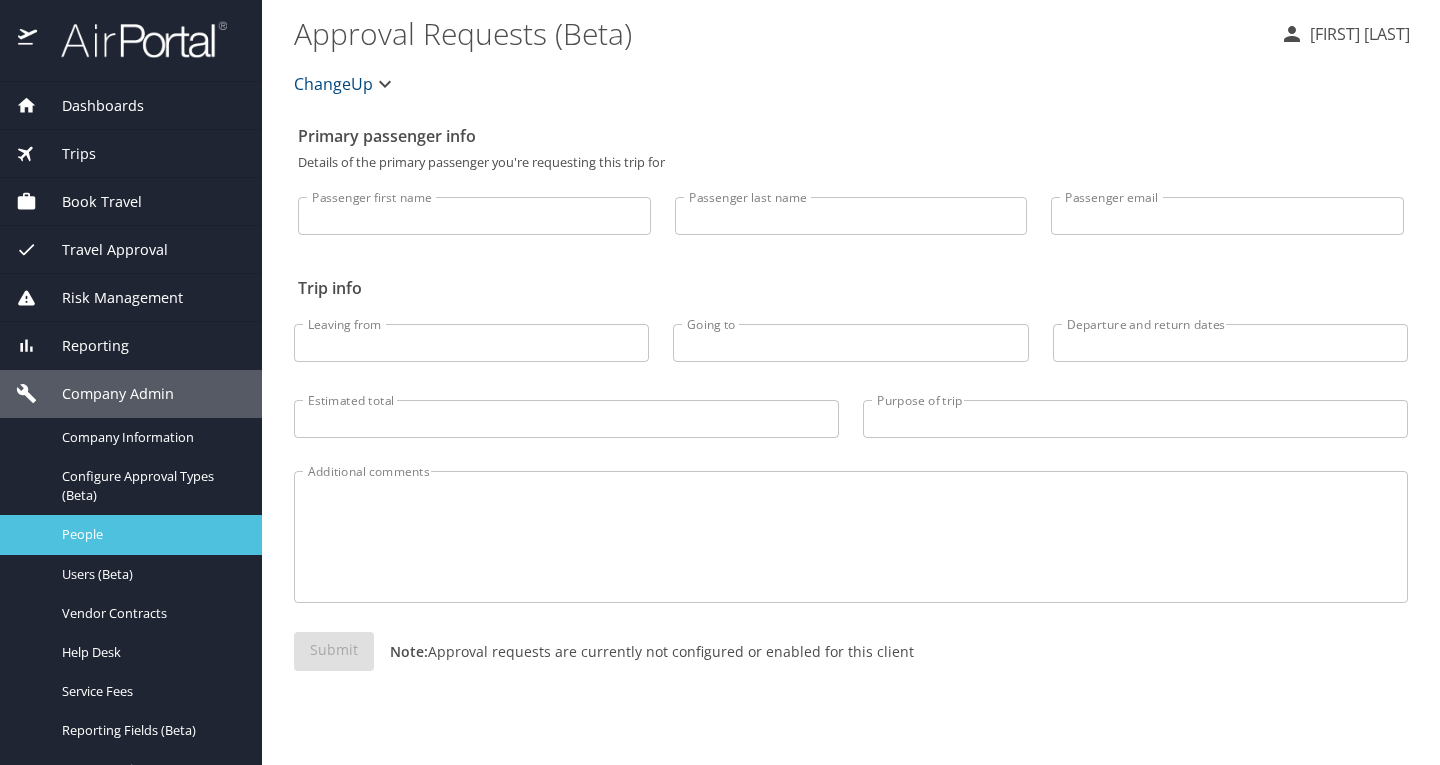 click on "[FIRST_NAME]" at bounding box center [150, 534] 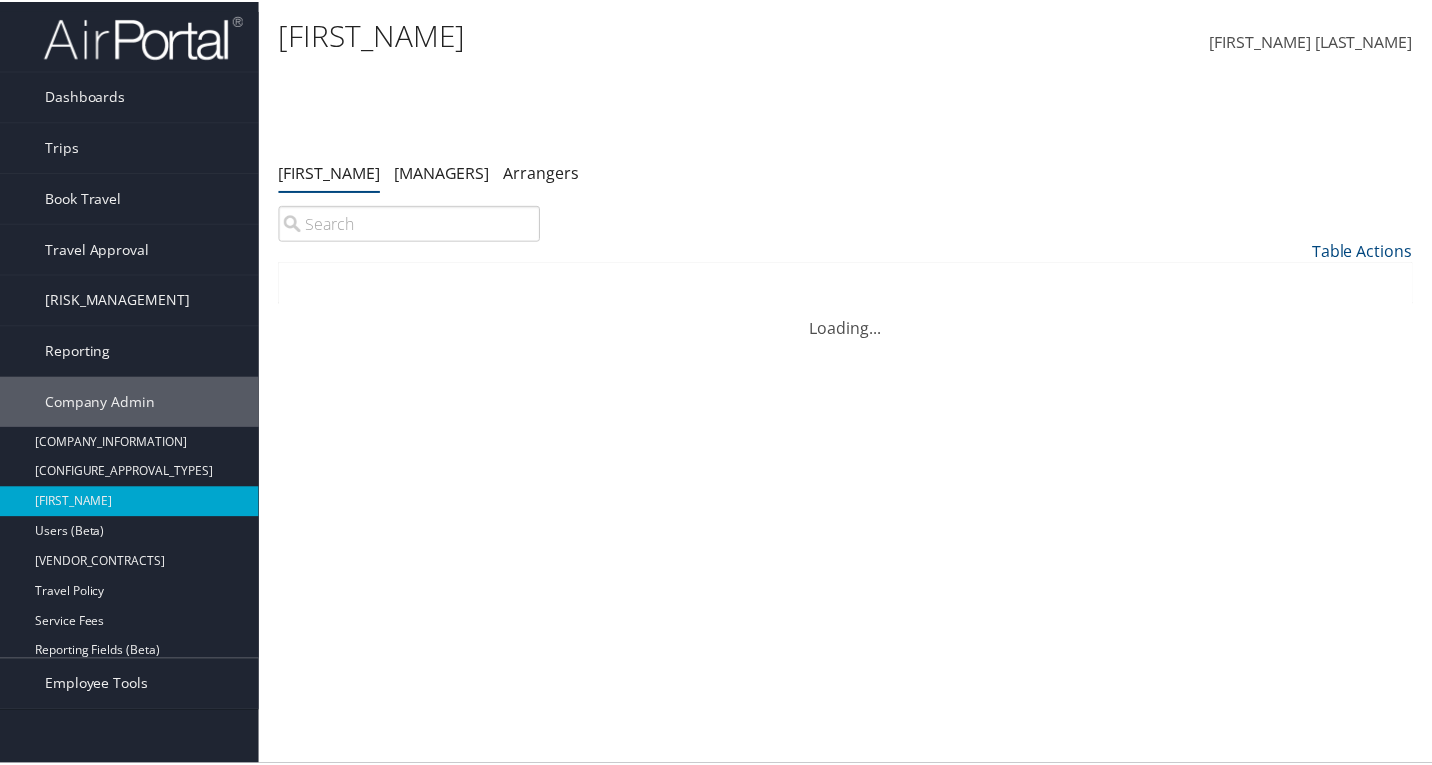 scroll, scrollTop: 0, scrollLeft: 0, axis: both 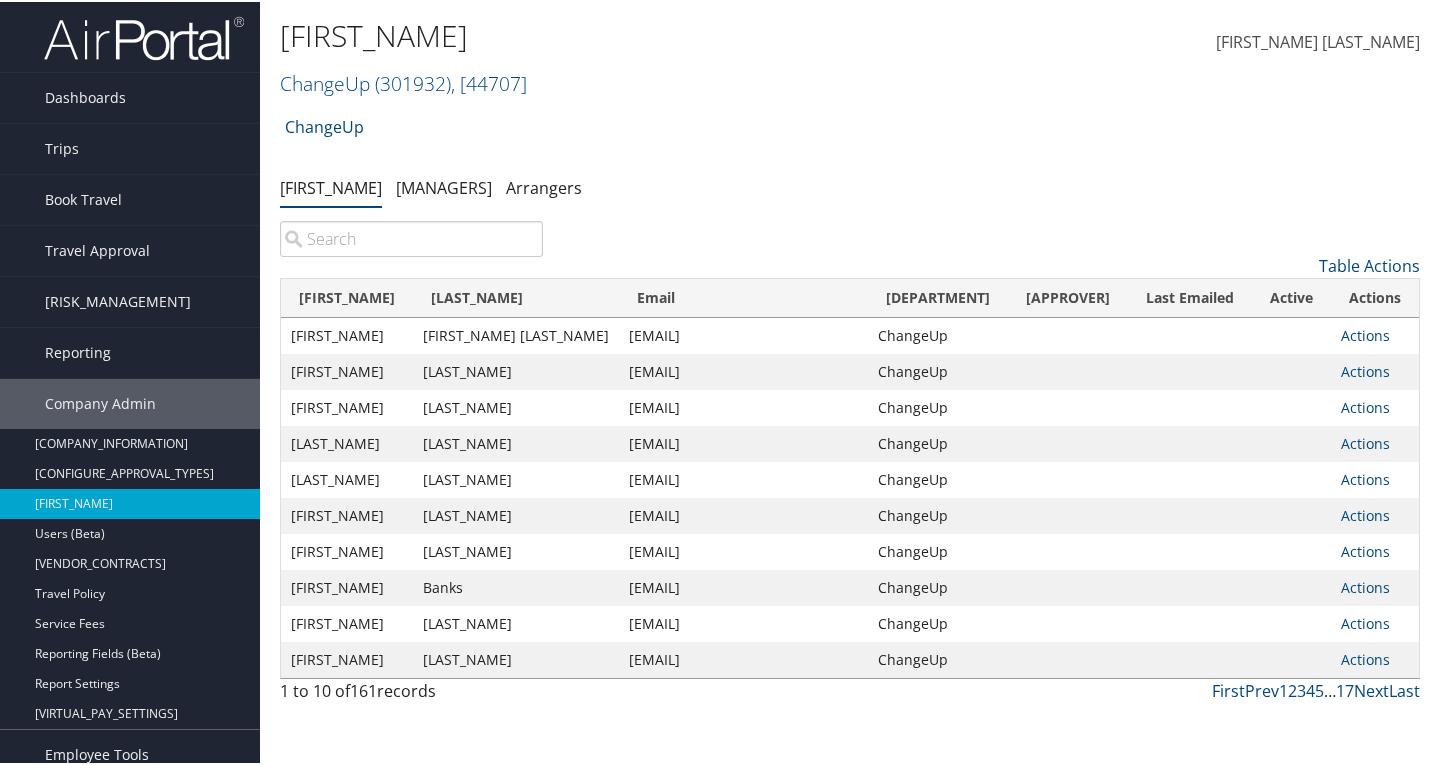 click at bounding box center [411, 237] 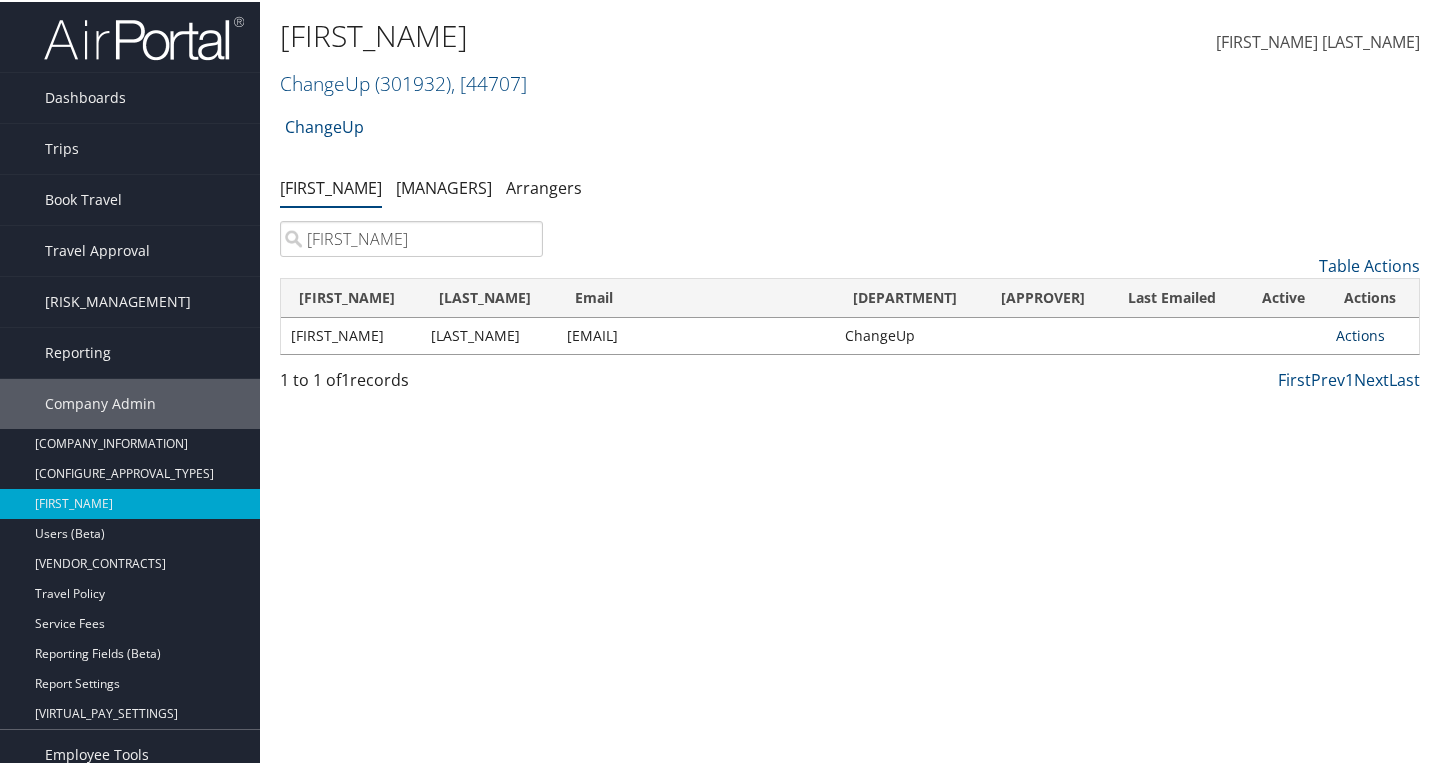 type on "[FIRST_NAME]" 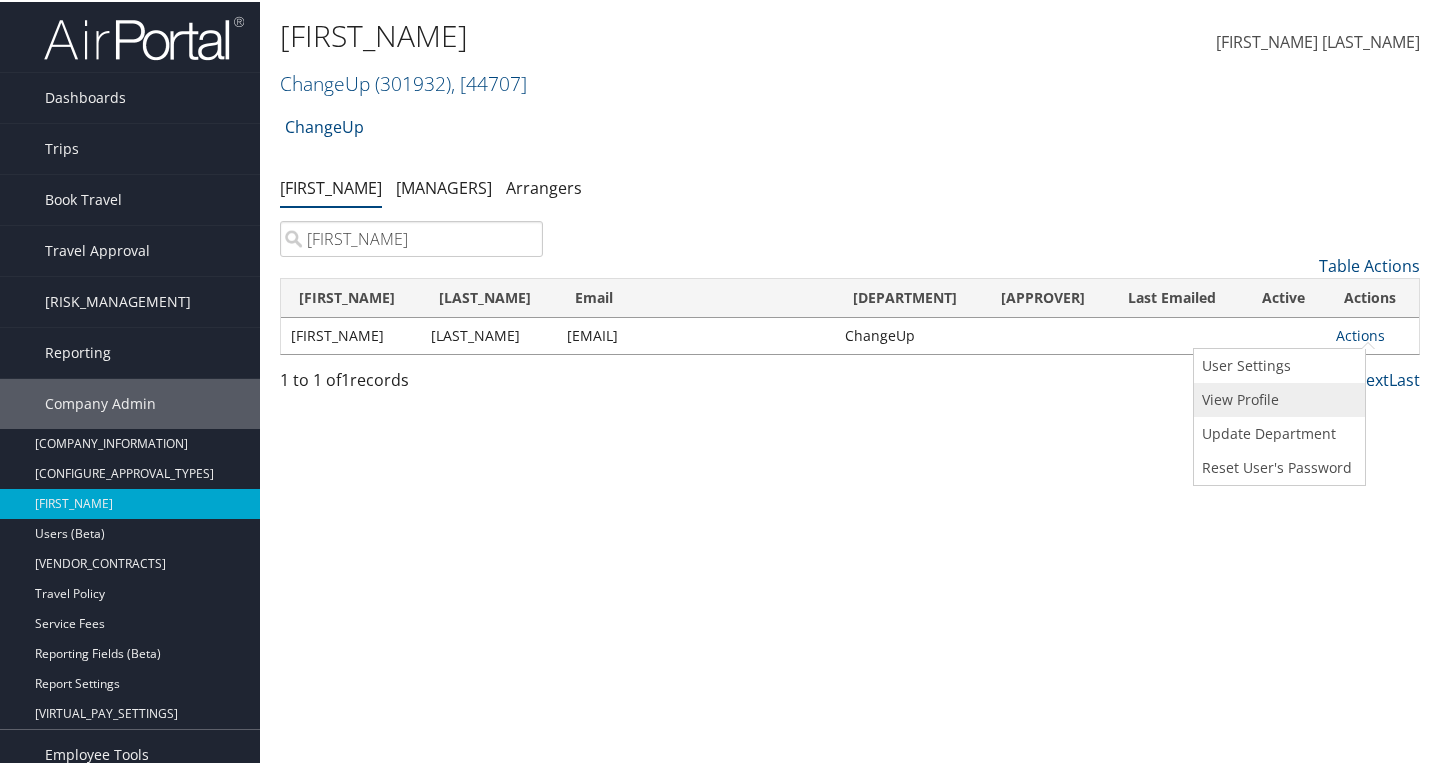 click on "View Profile" at bounding box center (1277, 398) 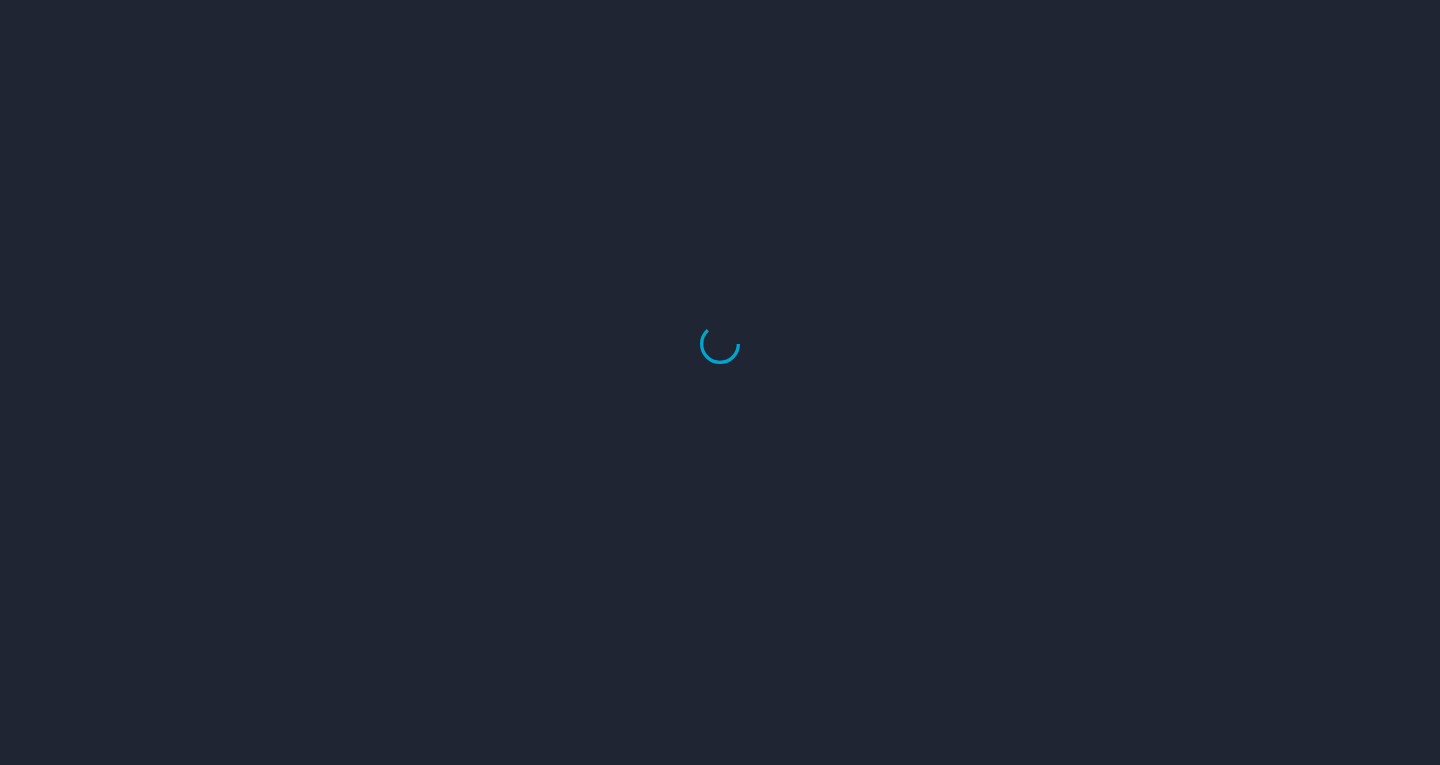 scroll, scrollTop: 0, scrollLeft: 0, axis: both 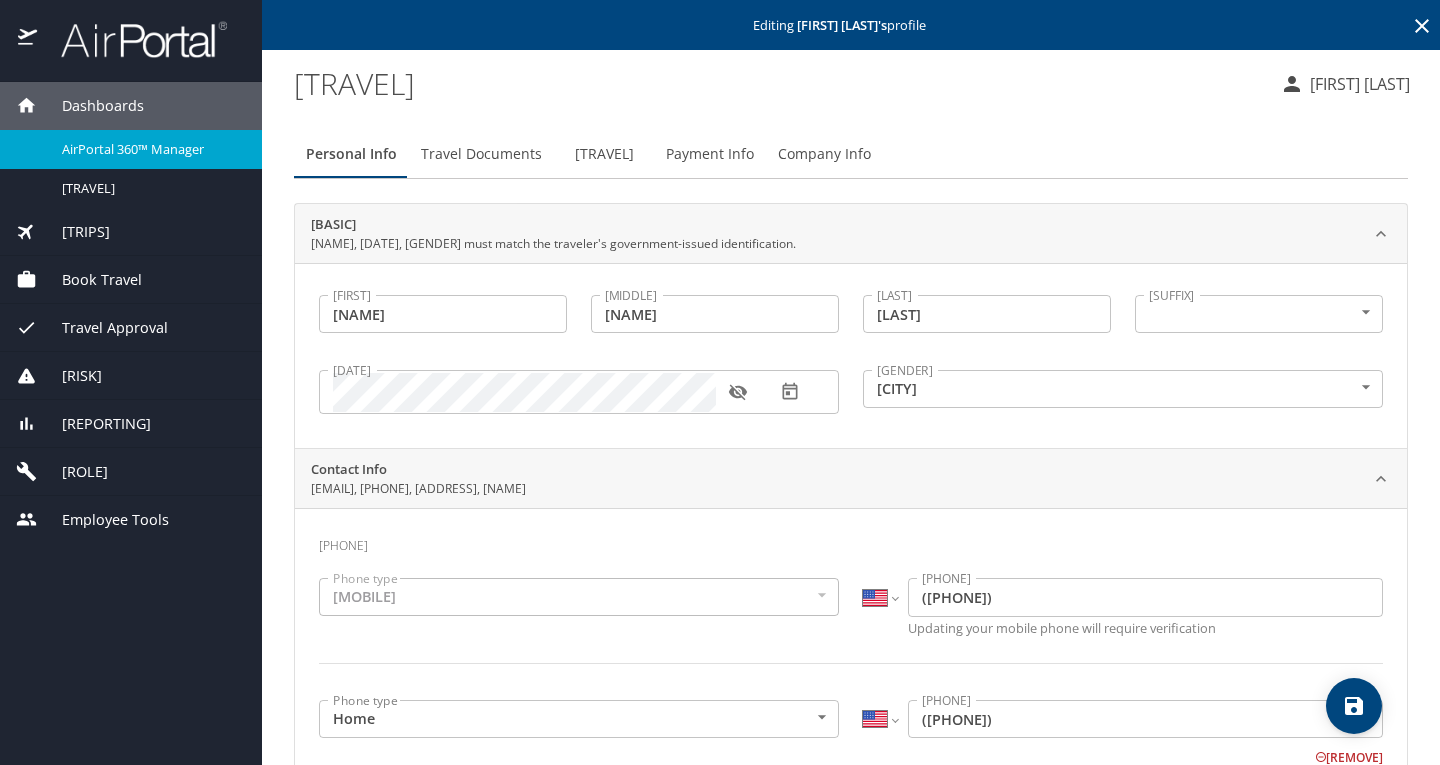 click on "[TRAVEL]" at bounding box center (604, 154) 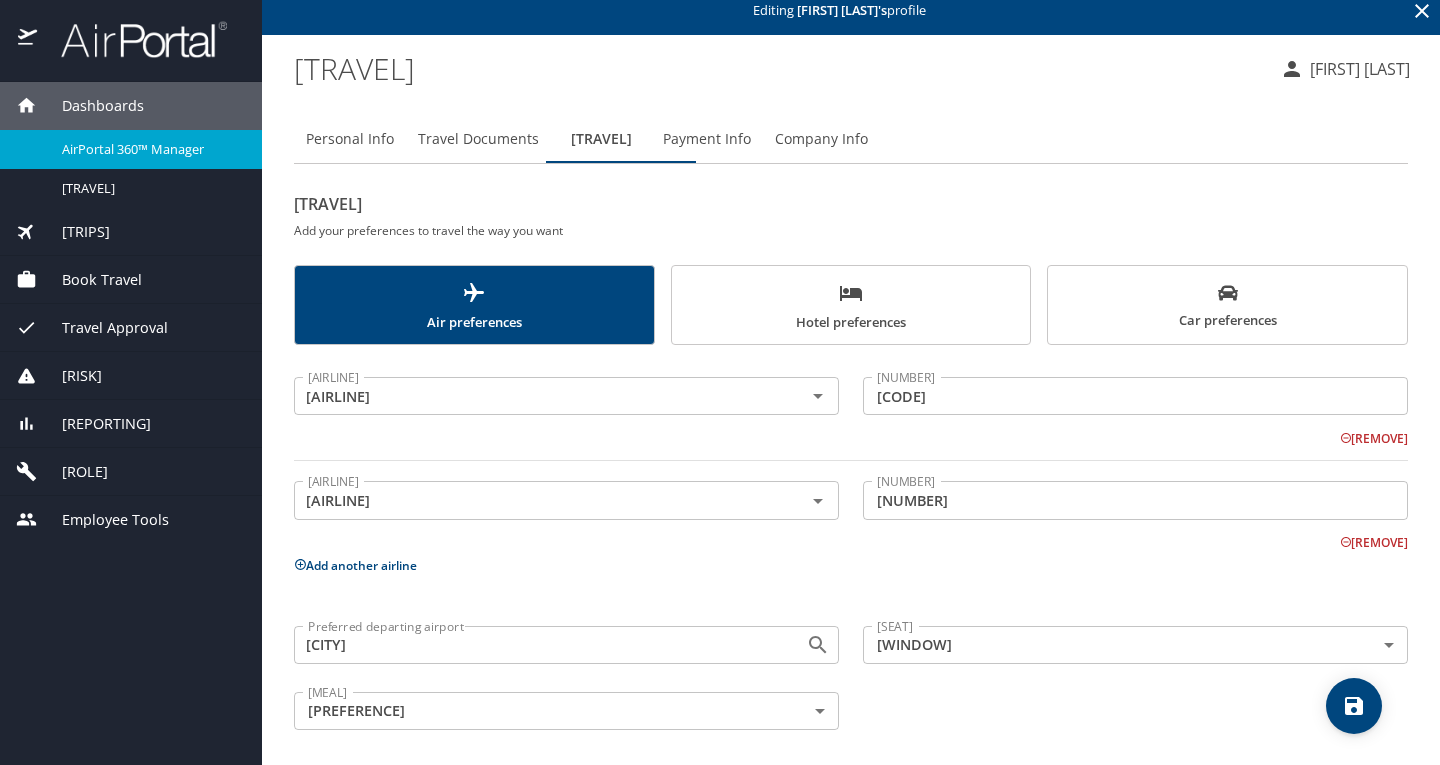 scroll, scrollTop: 22, scrollLeft: 0, axis: vertical 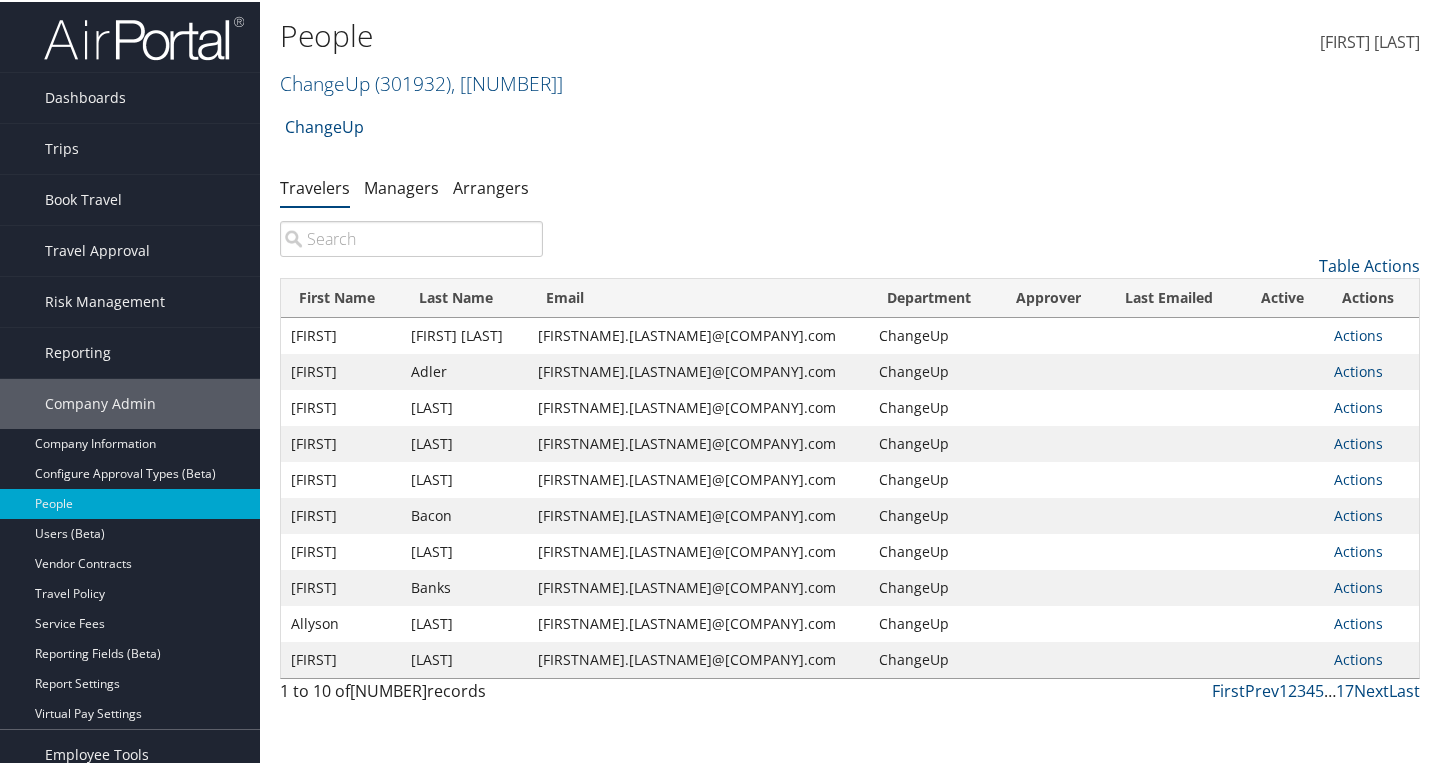 click at bounding box center (411, 237) 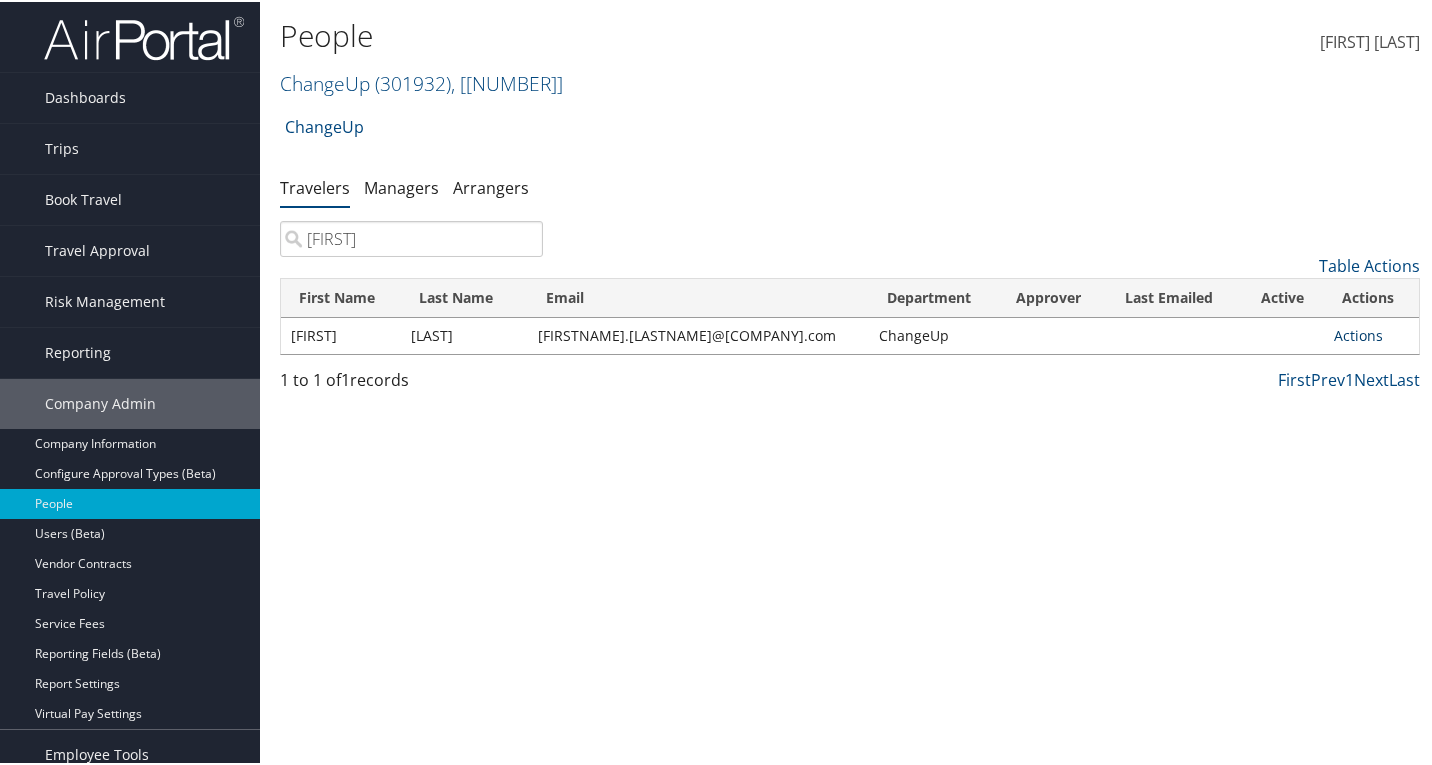 type on "amir" 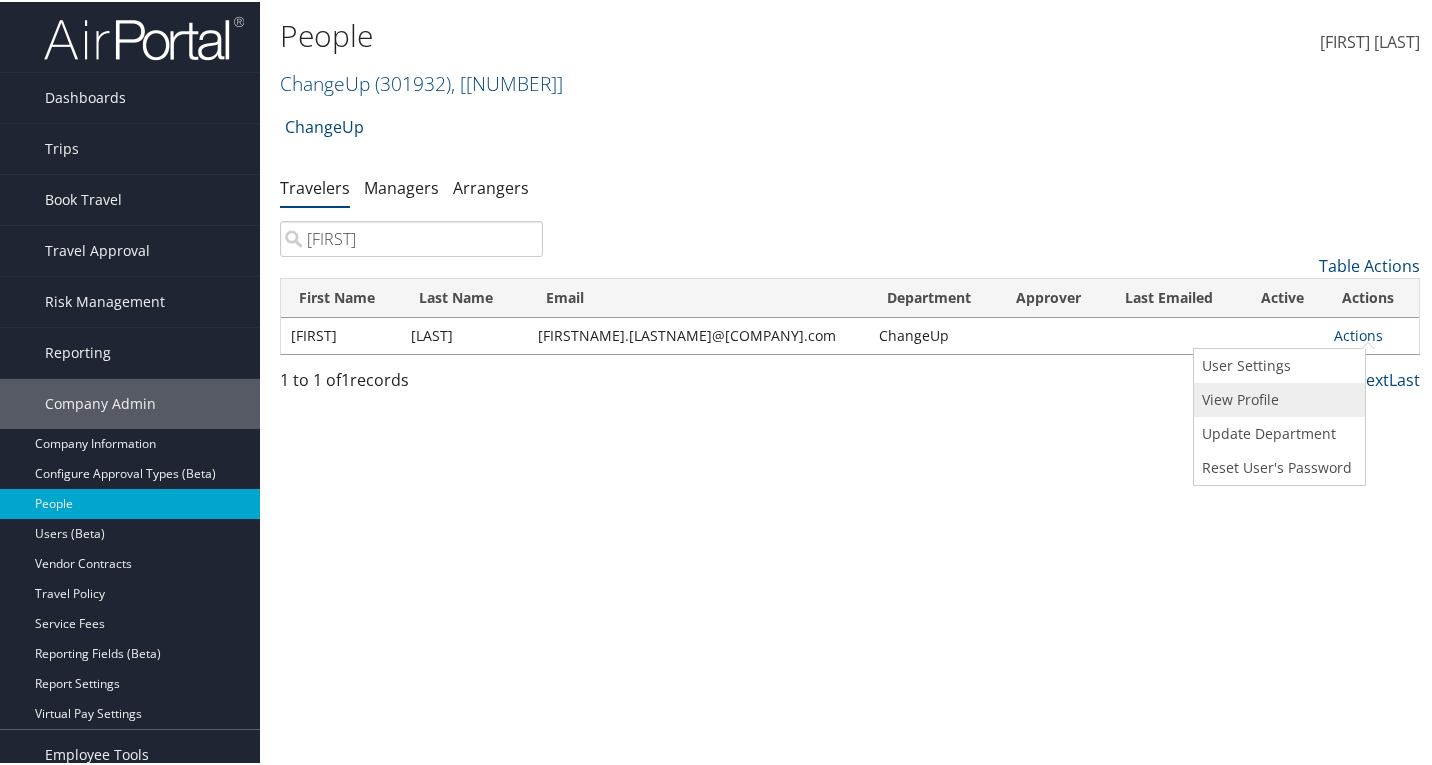 click on "View Profile" at bounding box center [1277, 398] 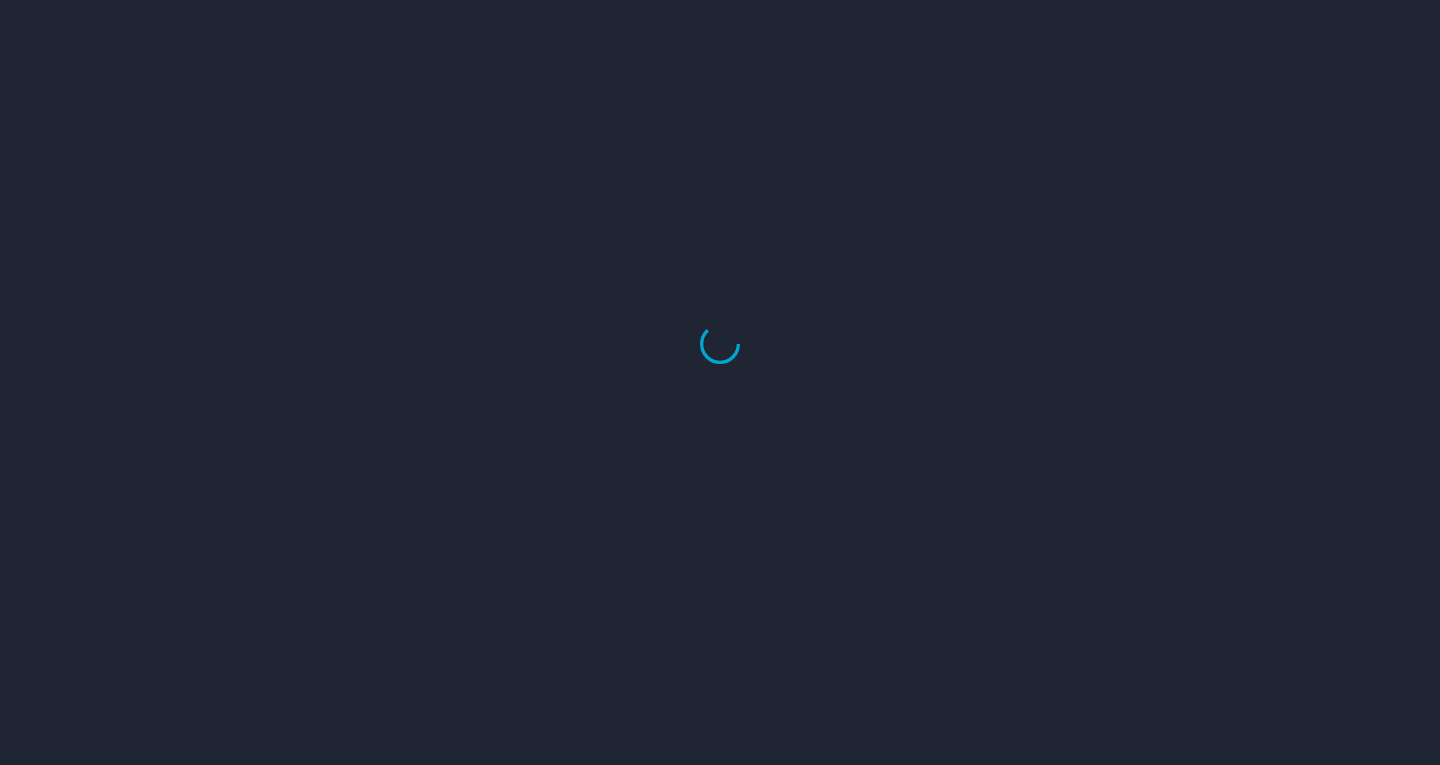 scroll, scrollTop: 0, scrollLeft: 0, axis: both 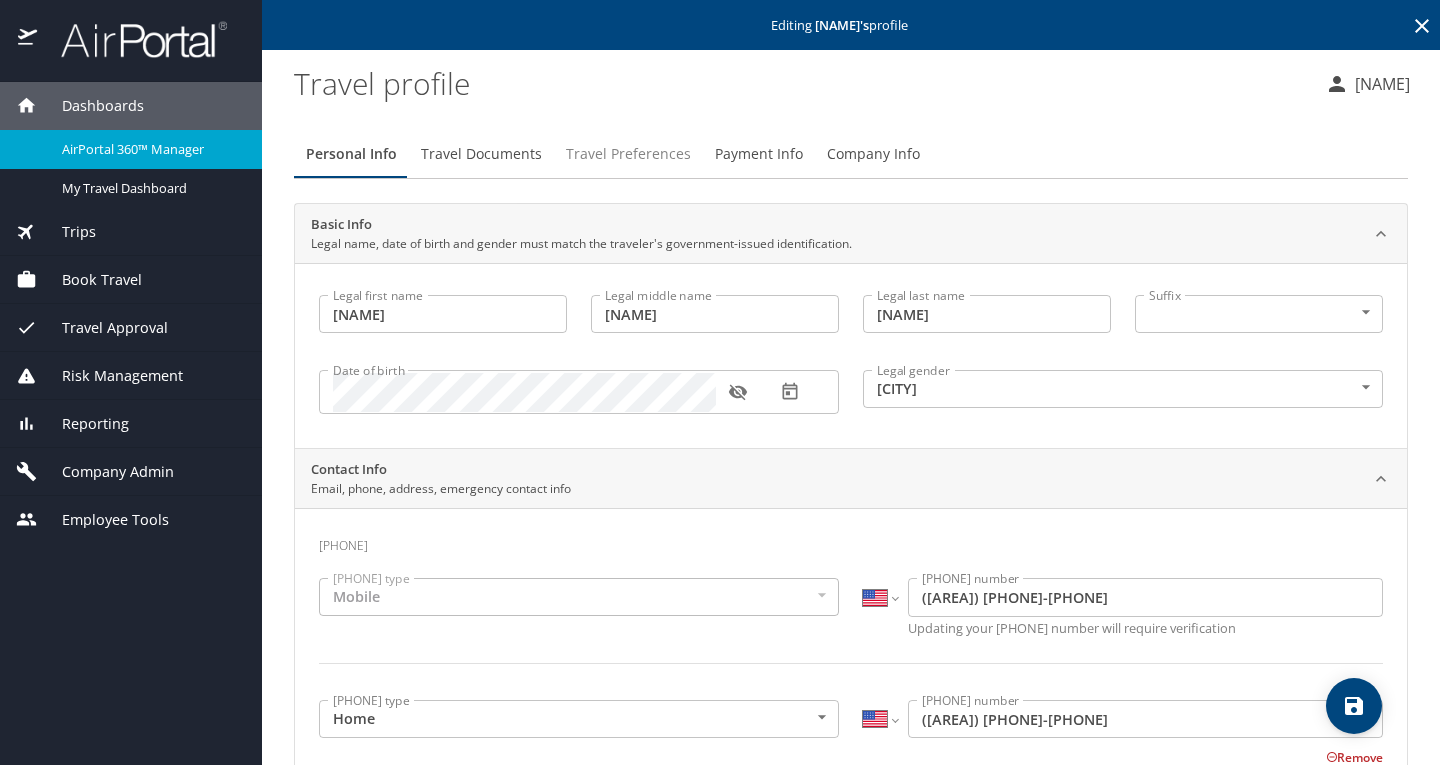 click on "Travel Preferences" at bounding box center [628, 154] 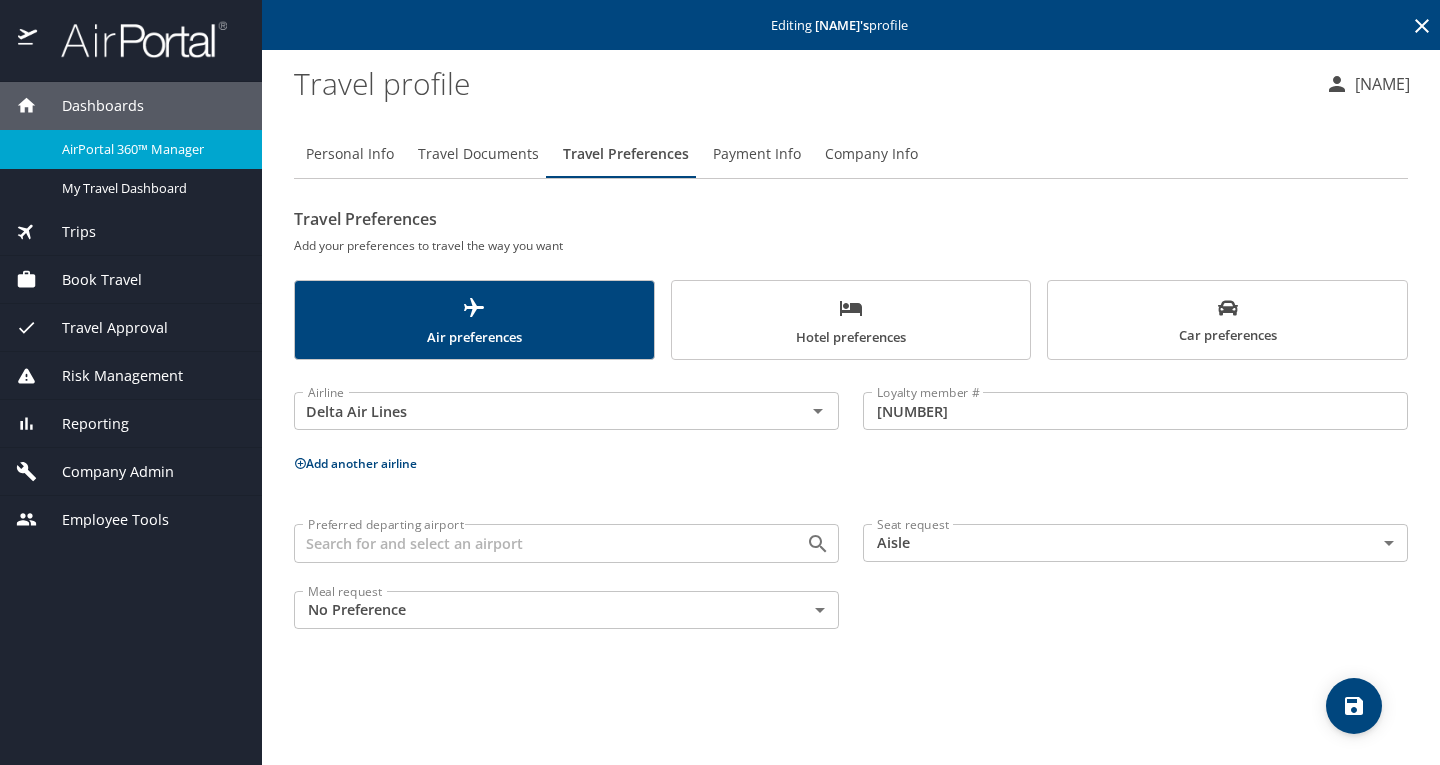 click on "Hotel preferences" at bounding box center (851, 322) 